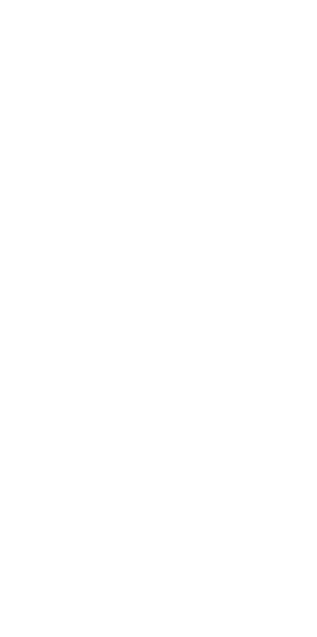 scroll, scrollTop: 0, scrollLeft: 0, axis: both 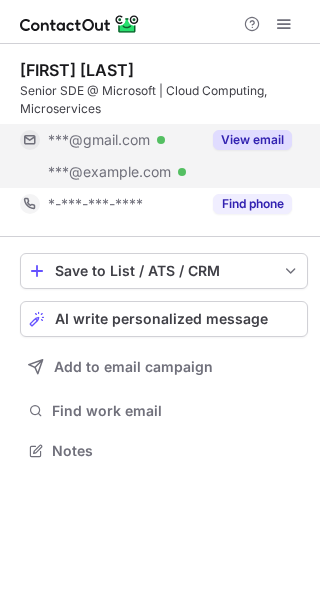 click on "View email" at bounding box center [252, 140] 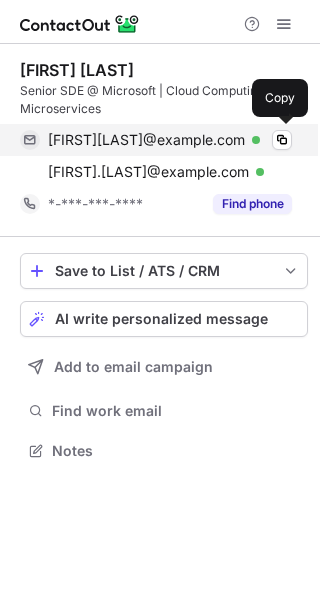 click on "alexandrecuenca@gmail.com" at bounding box center [146, 140] 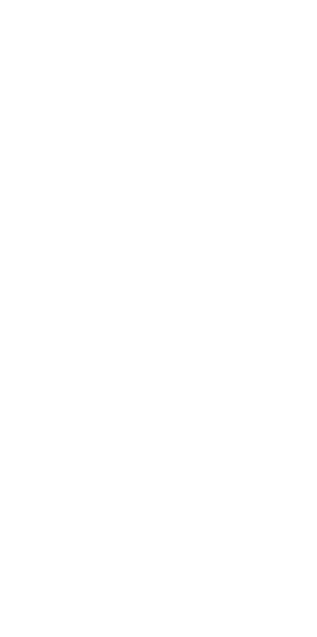 scroll, scrollTop: 0, scrollLeft: 0, axis: both 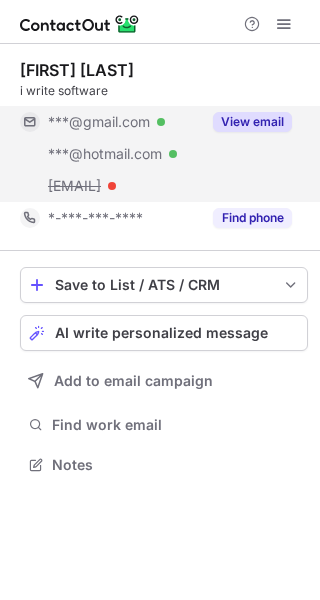 click on "View email" at bounding box center (252, 122) 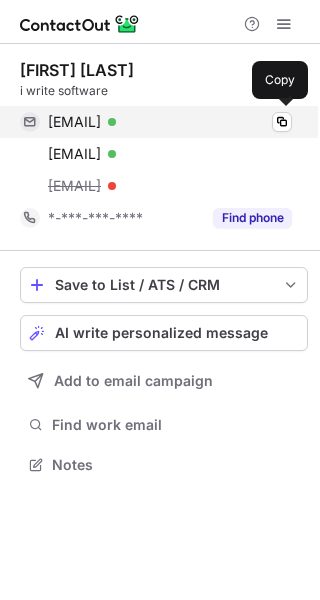 click on "gerarldlee@gmail.com" at bounding box center [74, 122] 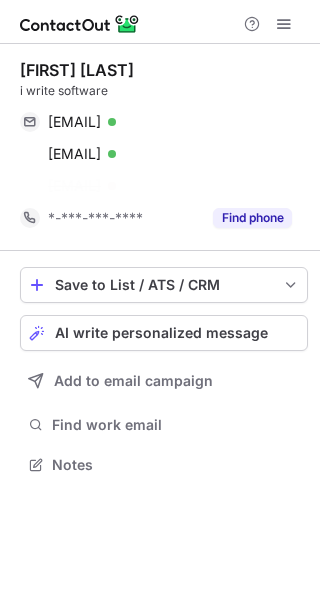 scroll, scrollTop: 419, scrollLeft: 320, axis: both 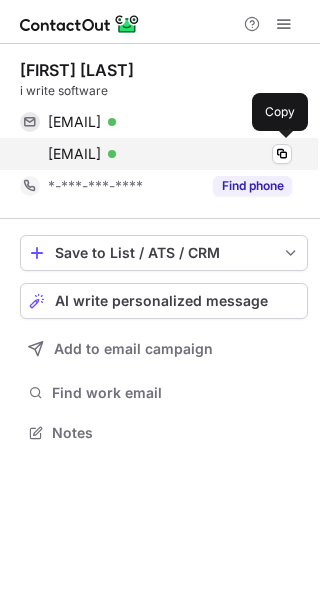 click on "gerarldlee@hotmail.com" at bounding box center (74, 154) 